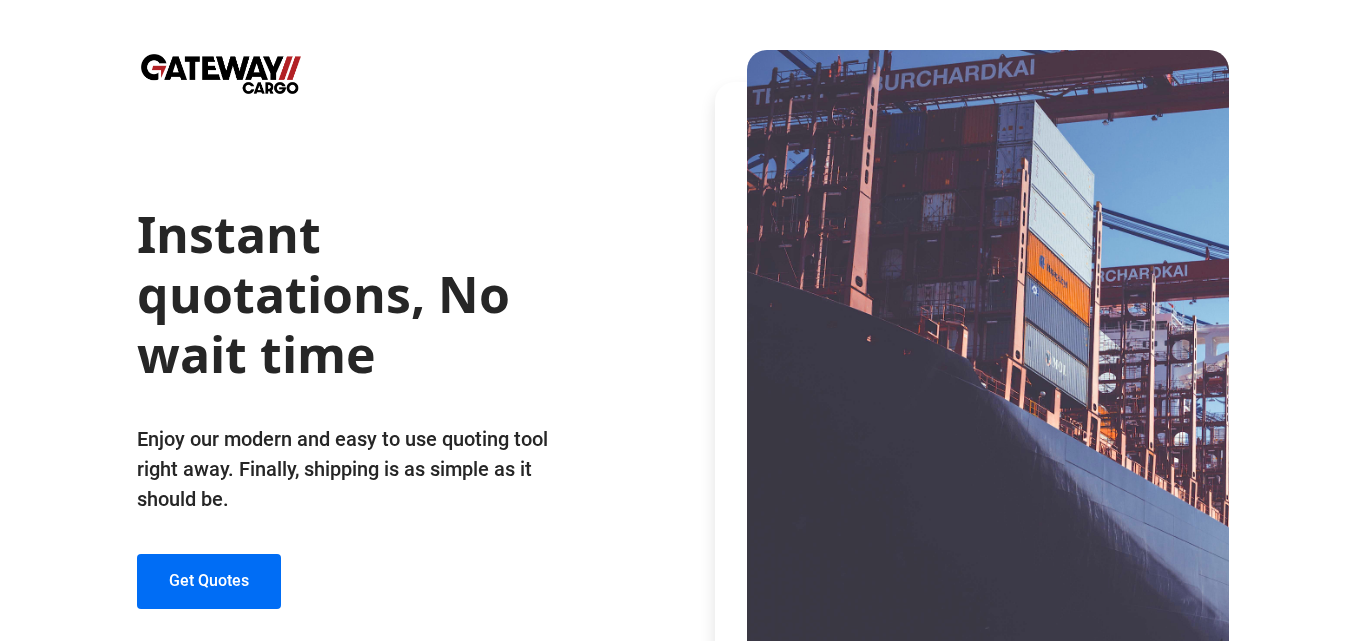scroll, scrollTop: 0, scrollLeft: 0, axis: both 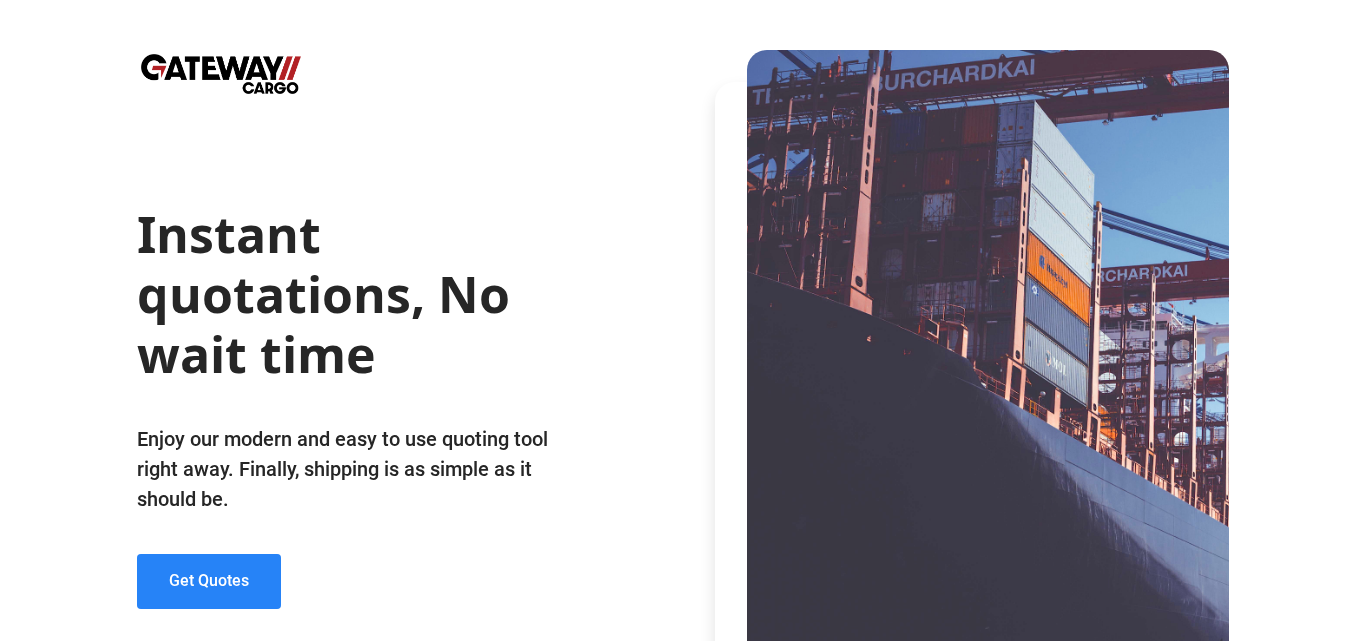 click on "Get Quotes" 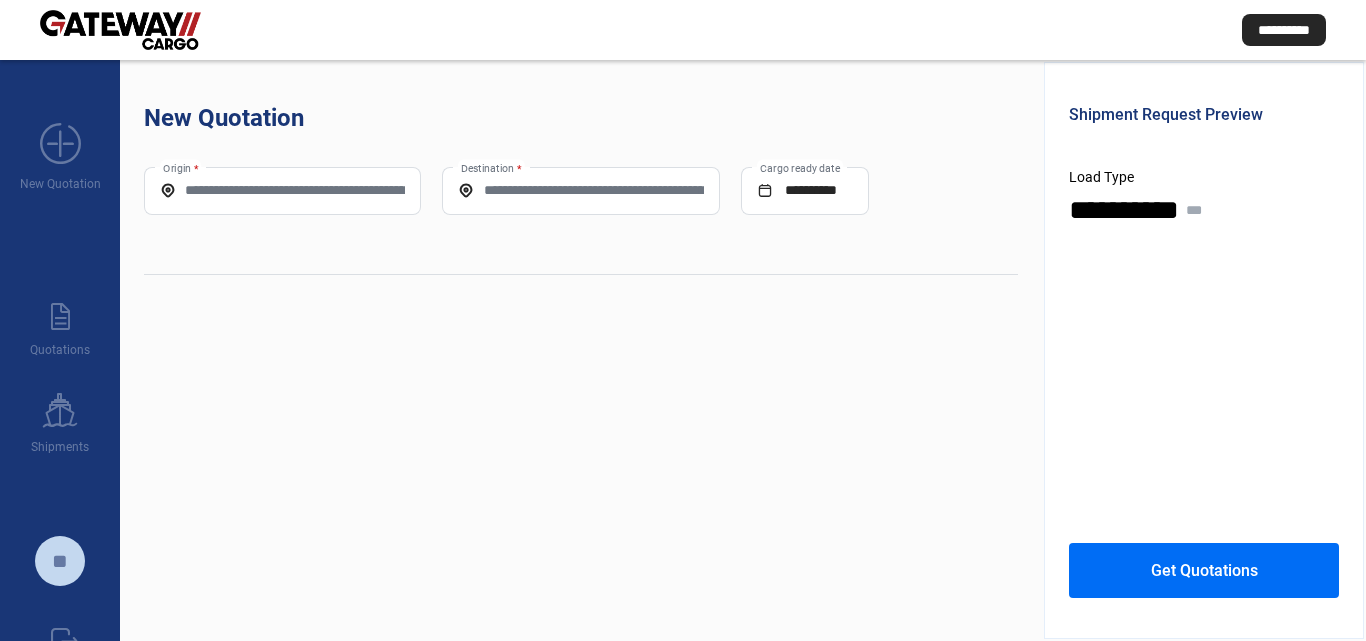click on "Origin *" 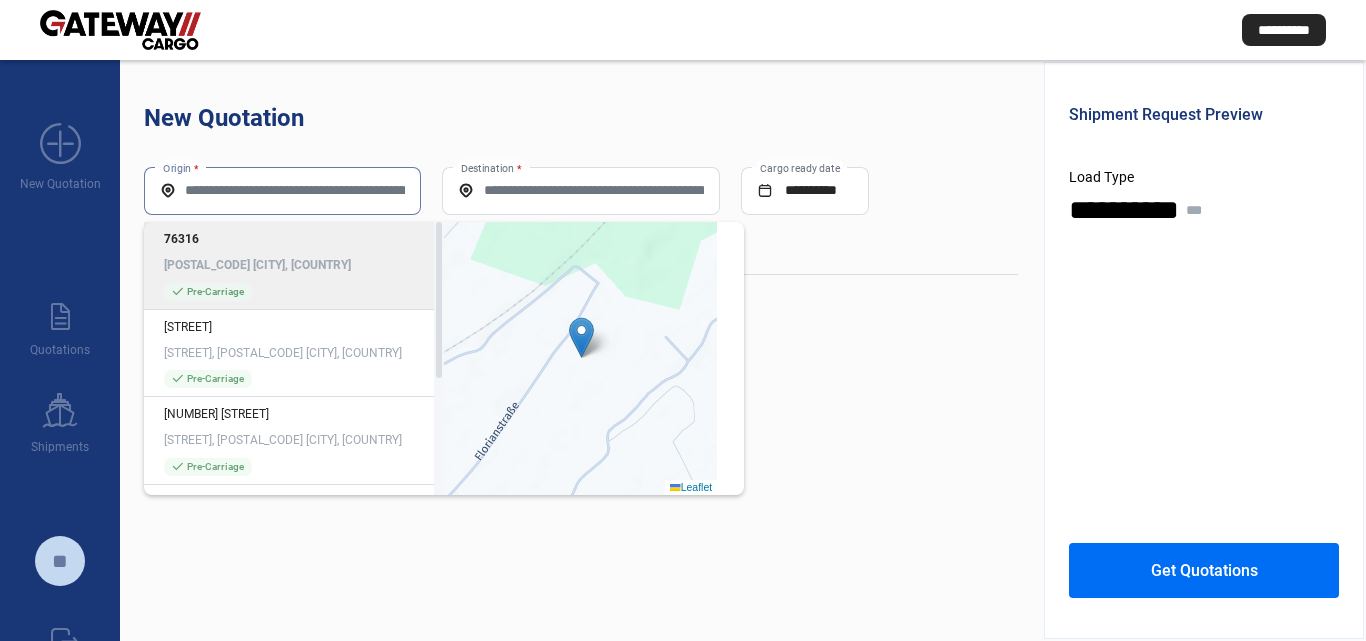 paste on "*****" 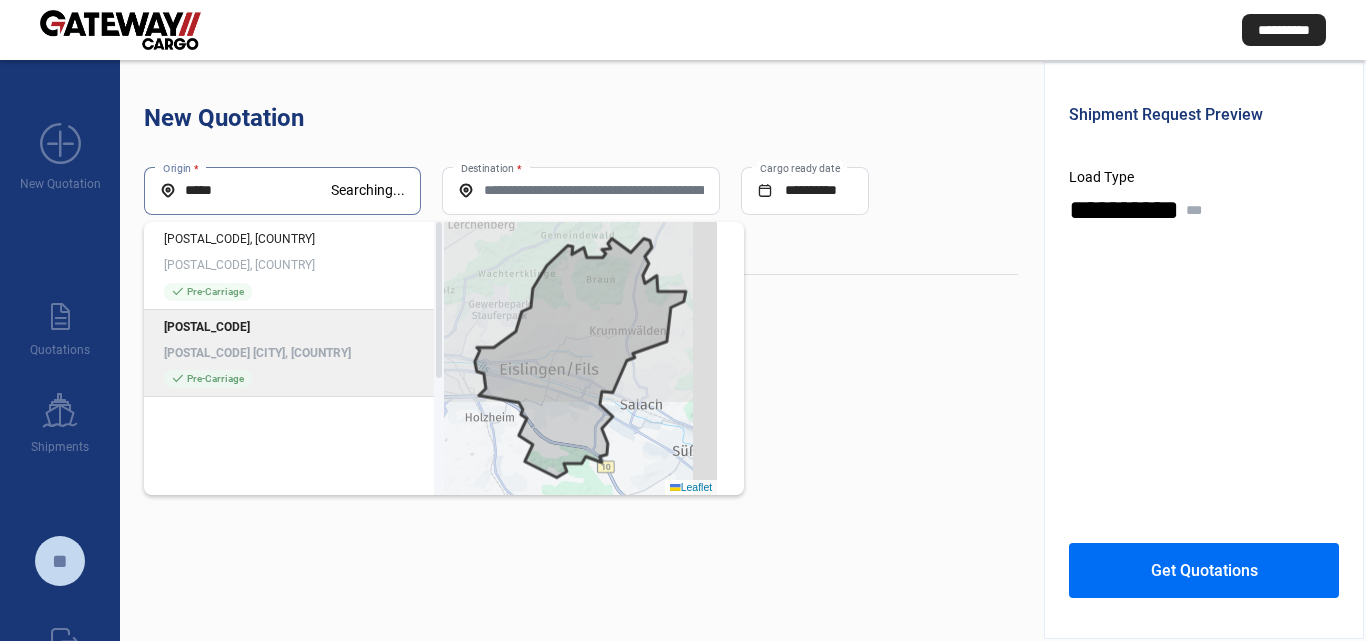 click on "[POSTAL_CODE]" 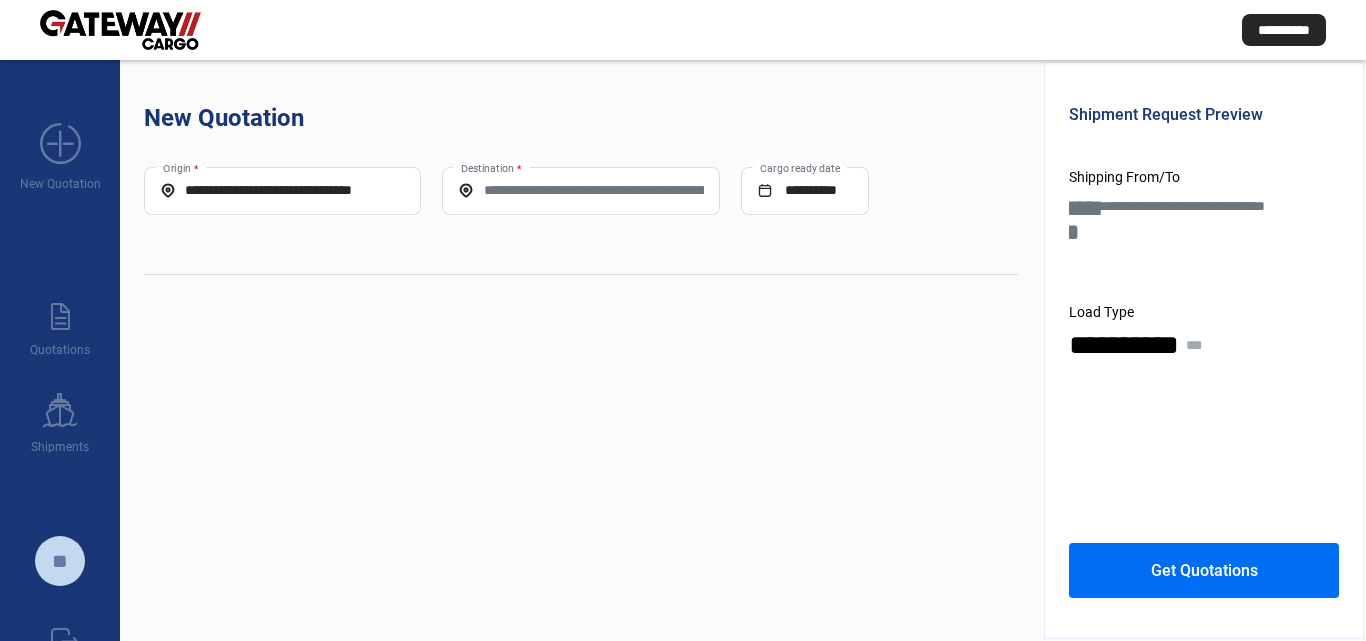 click on "Destination *" at bounding box center [580, 190] 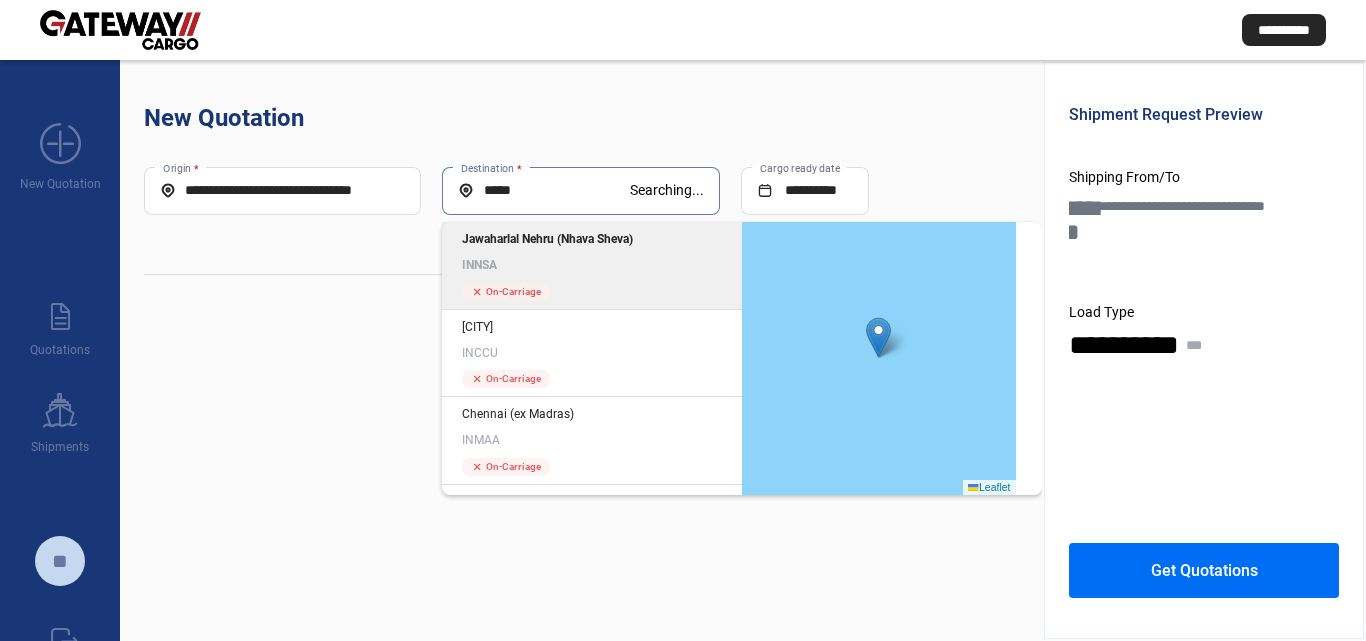click on "cross  On-Carriage" 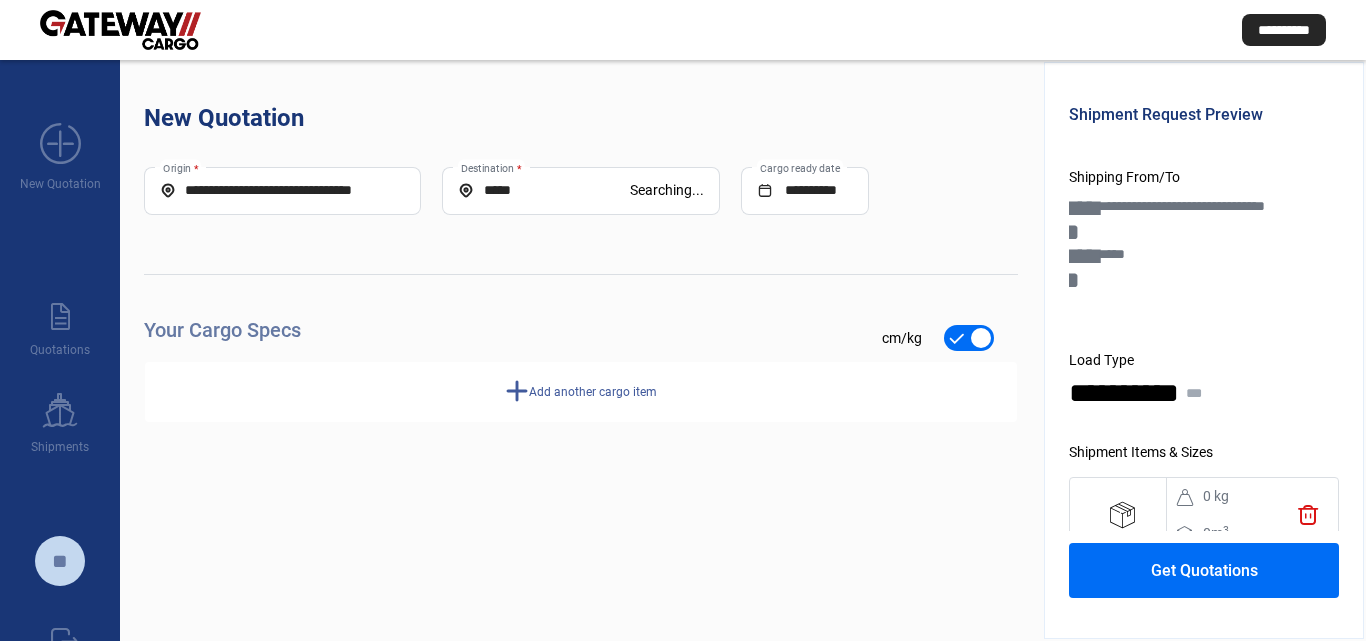 type on "*****" 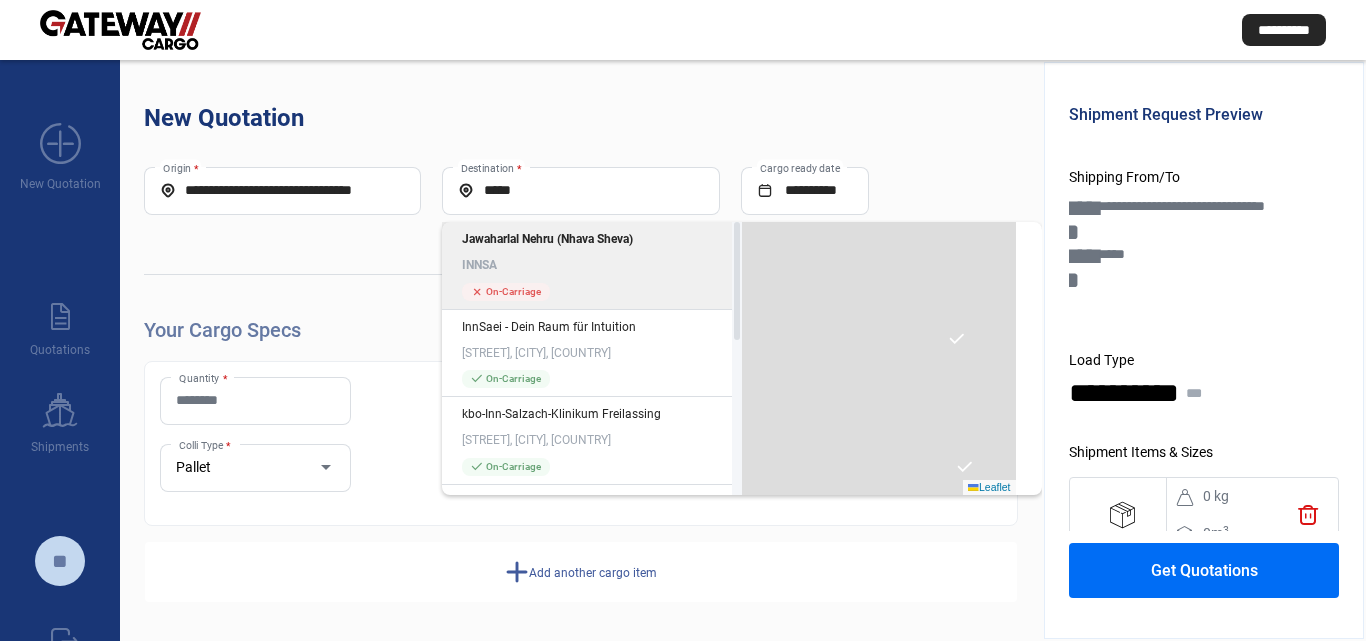 click on "Quantity *" at bounding box center [255, 400] 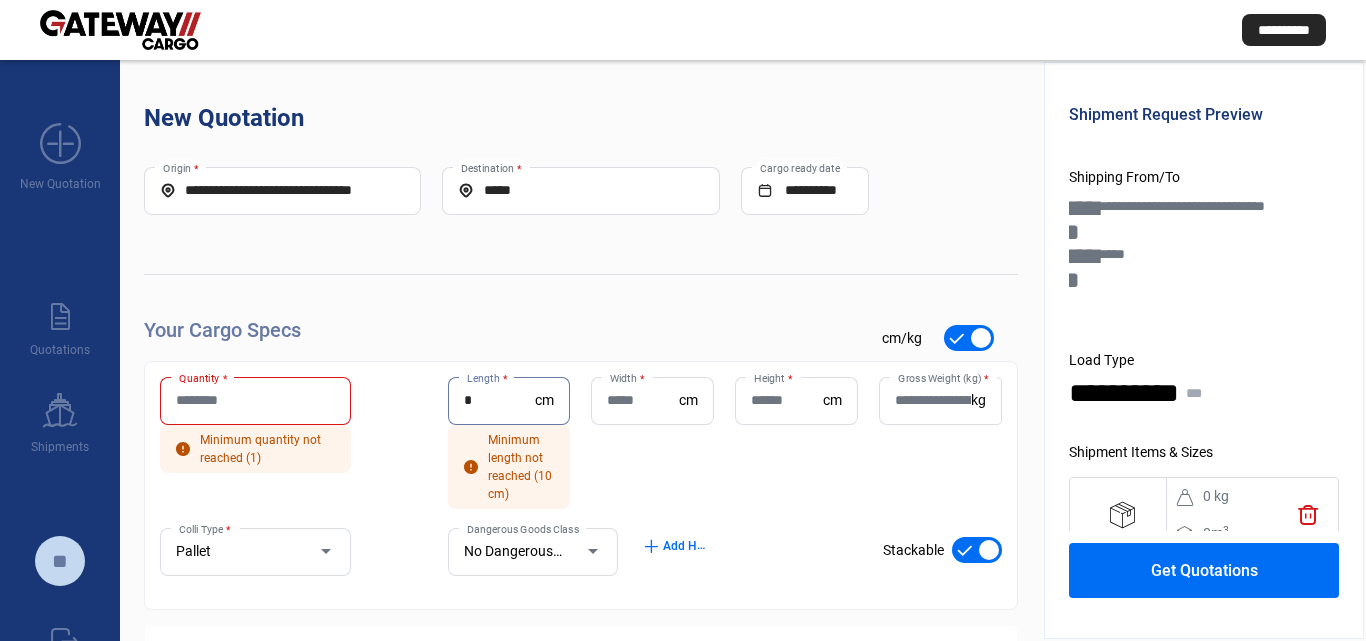 drag, startPoint x: 507, startPoint y: 392, endPoint x: 362, endPoint y: 403, distance: 145.41664 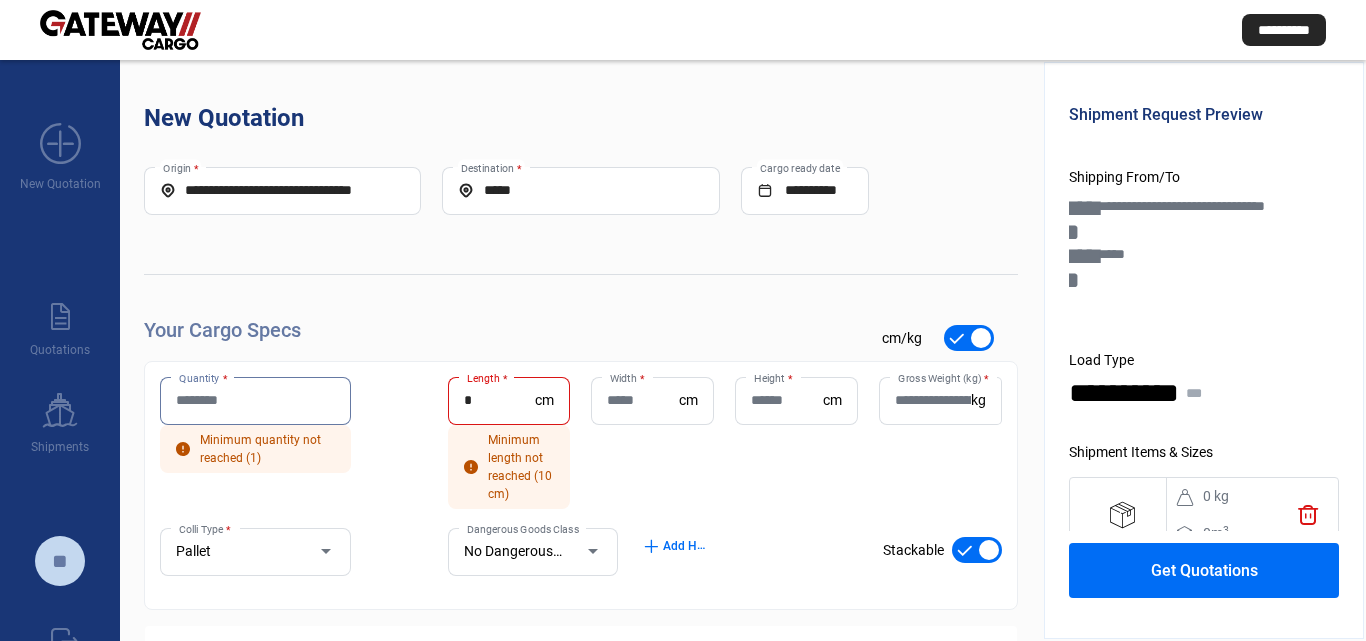 click on "Quantity *" at bounding box center (255, 400) 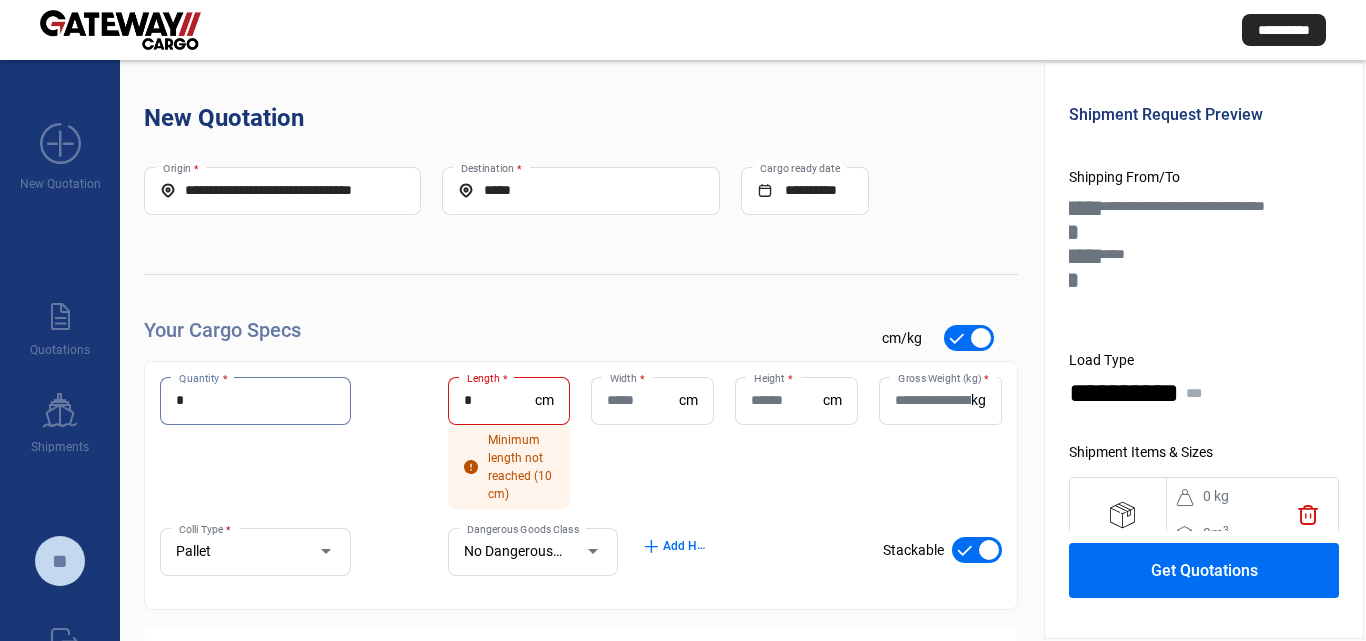 type on "*" 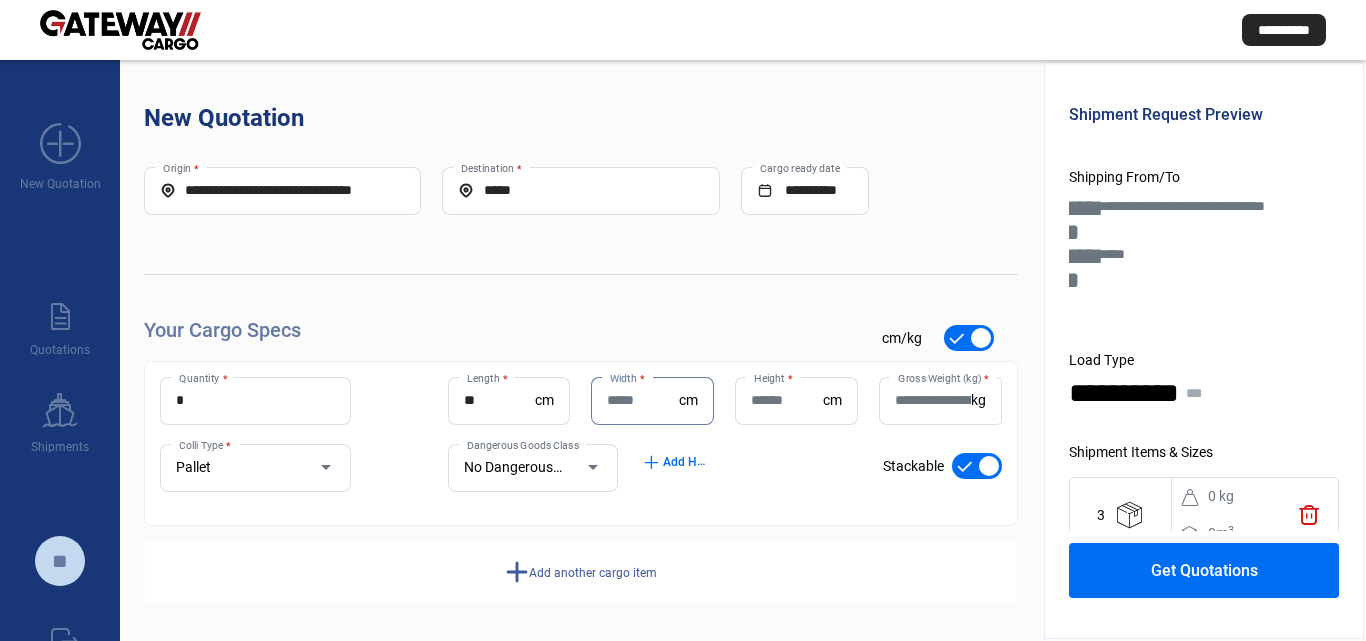 click on "**" at bounding box center [500, 400] 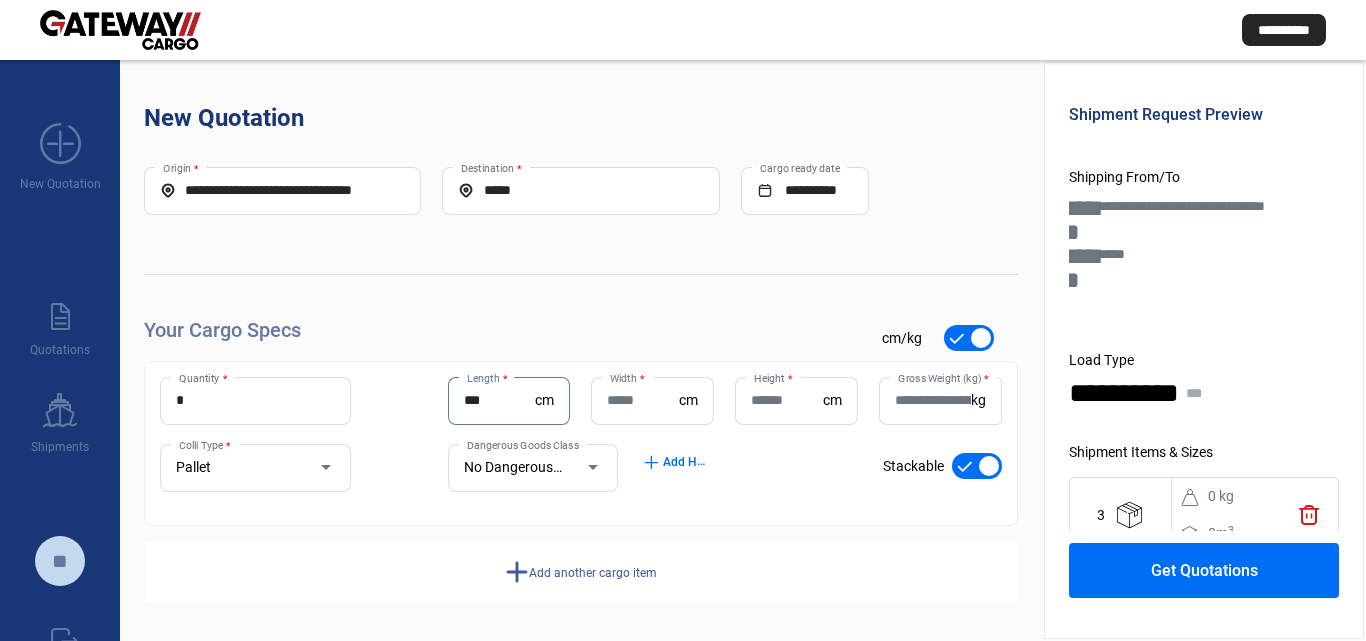 type on "***" 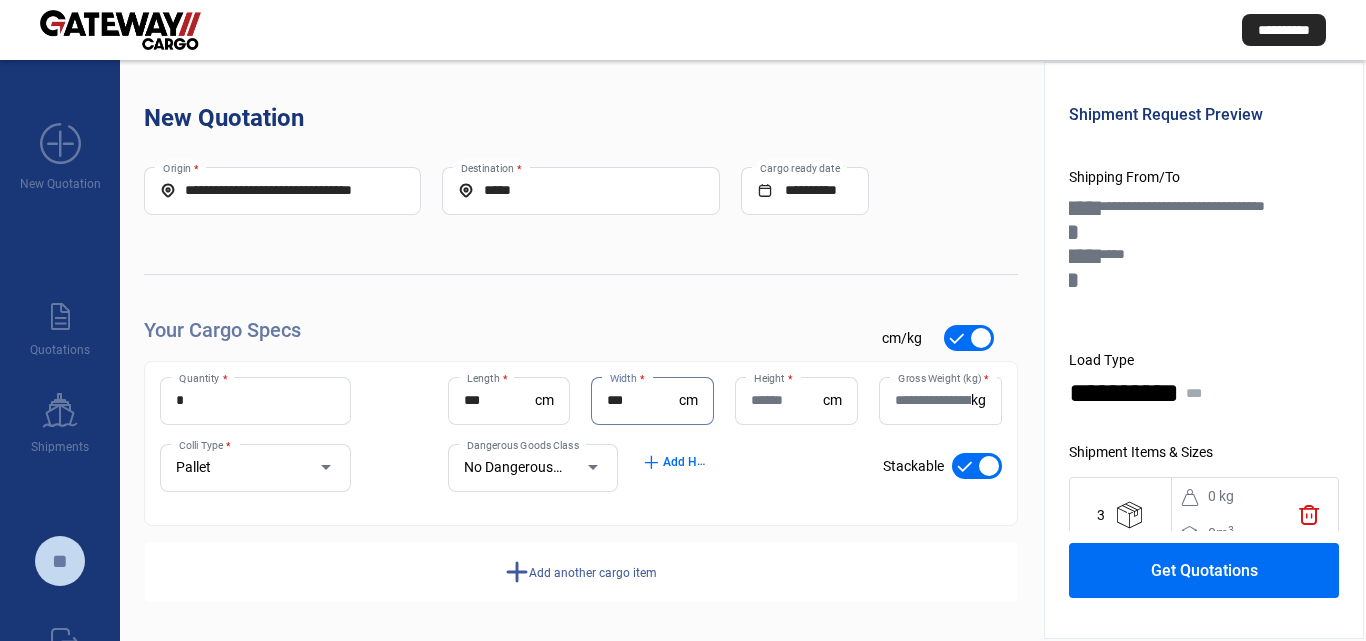 type on "***" 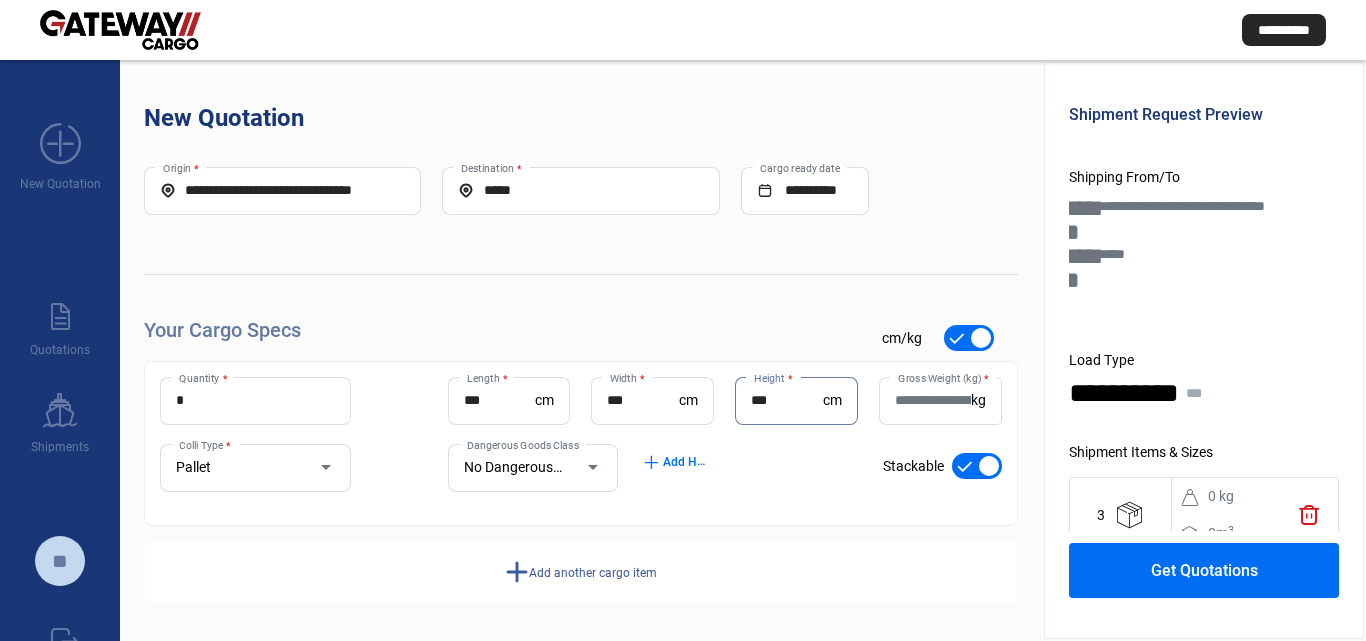 type on "***" 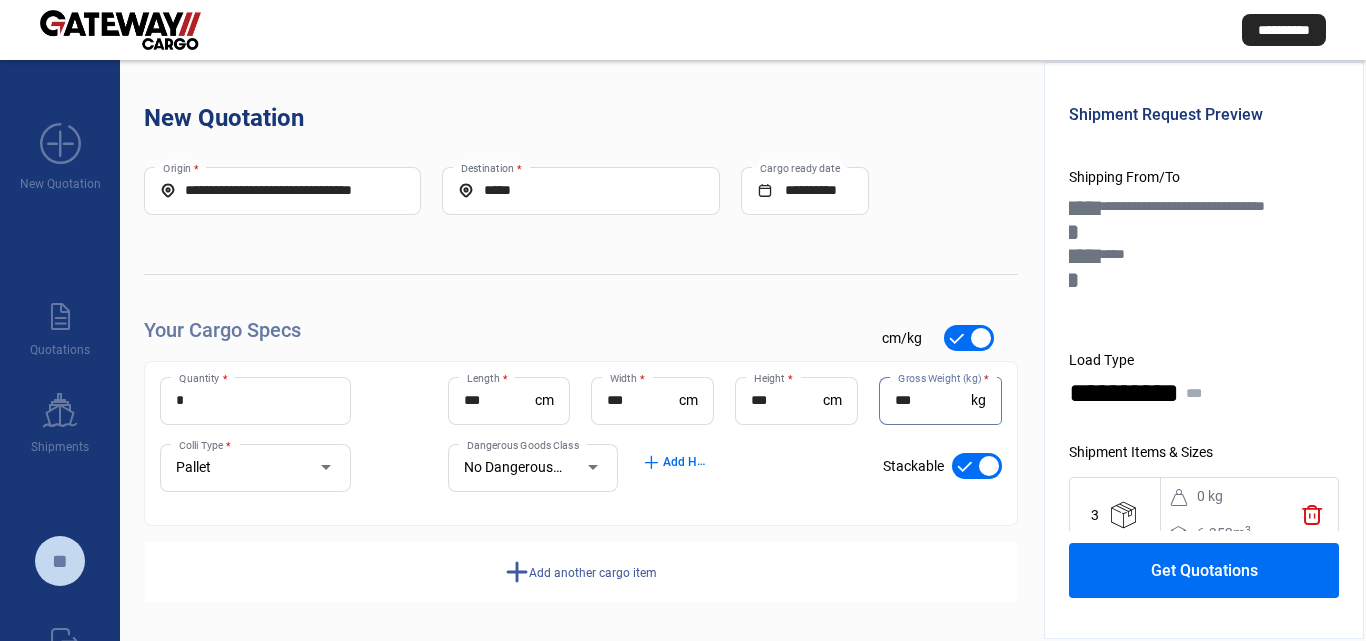 type on "***" 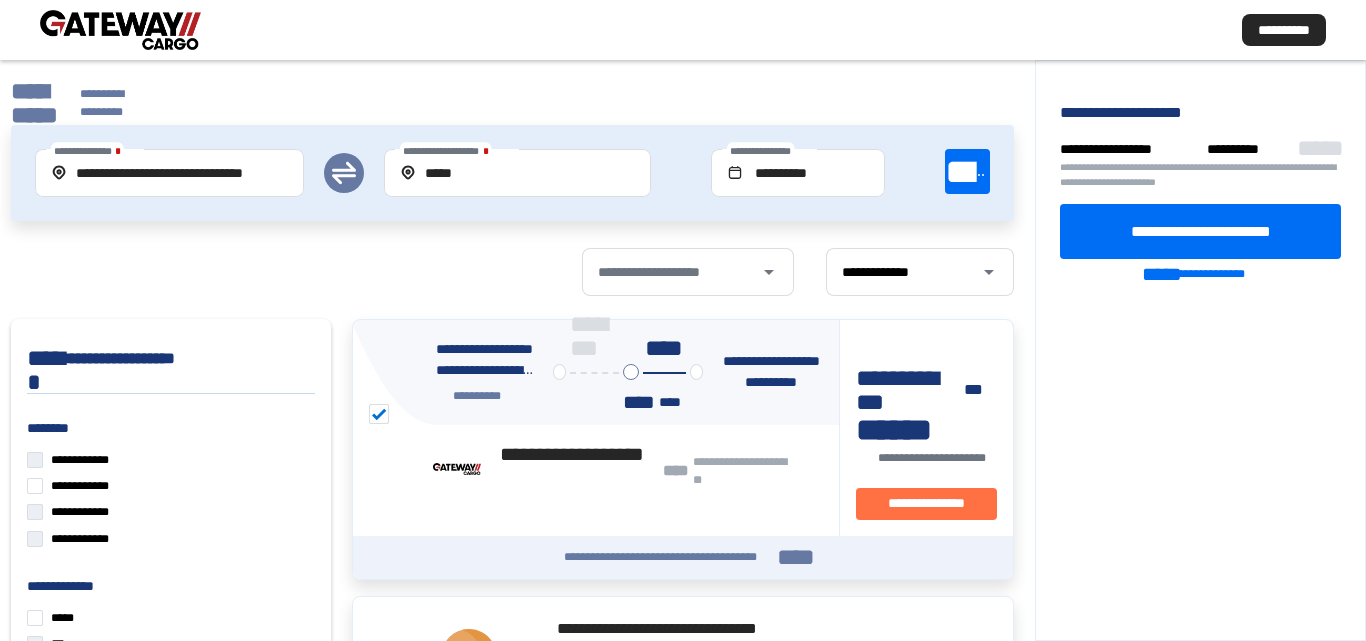 click on "**********" 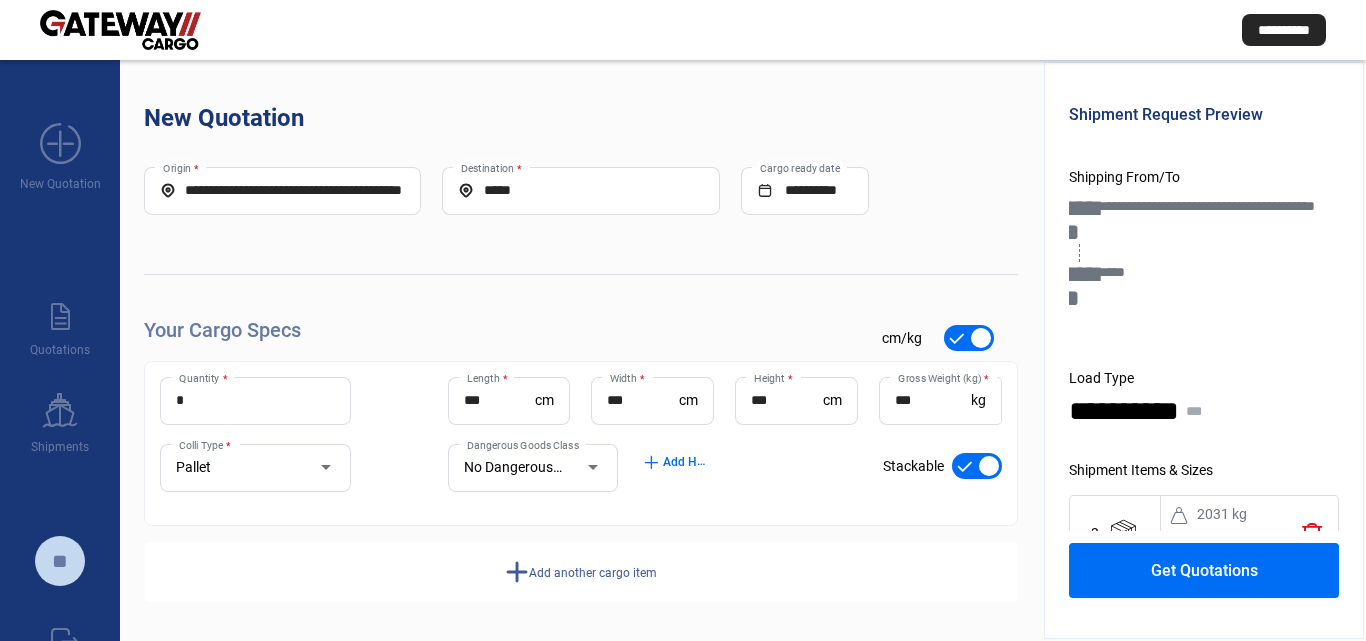 click at bounding box center [977, 466] 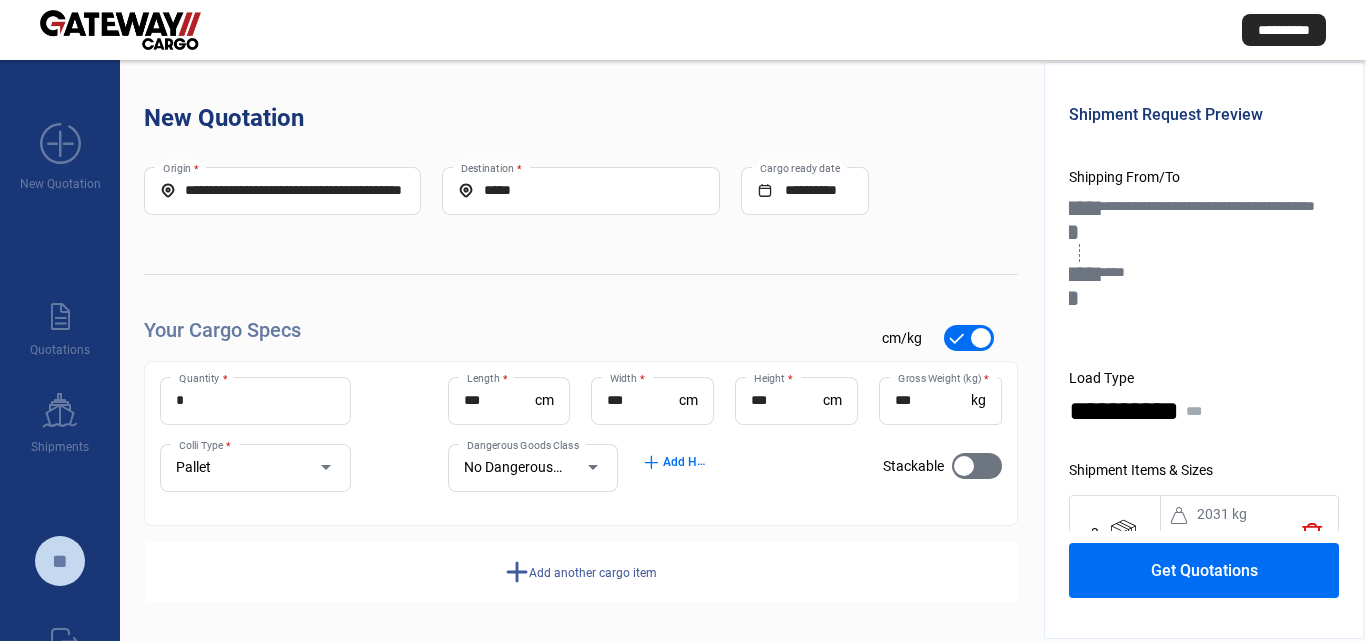 click on "Get Quotations" 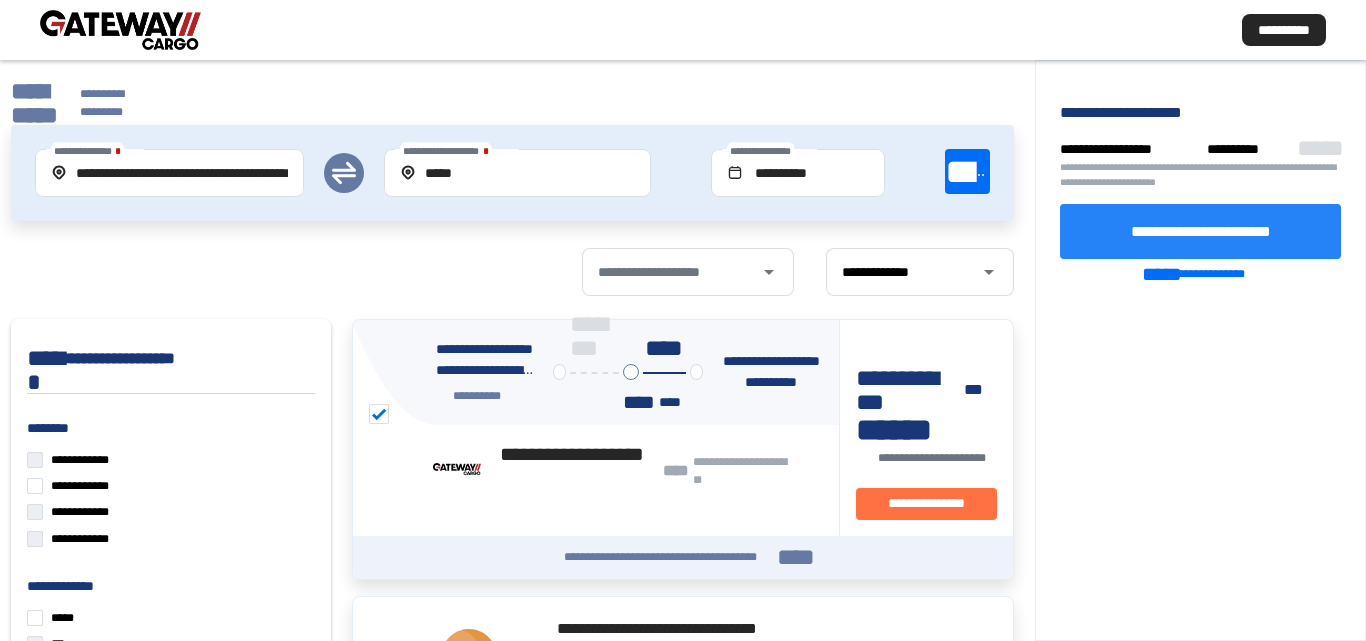 click on "**********" 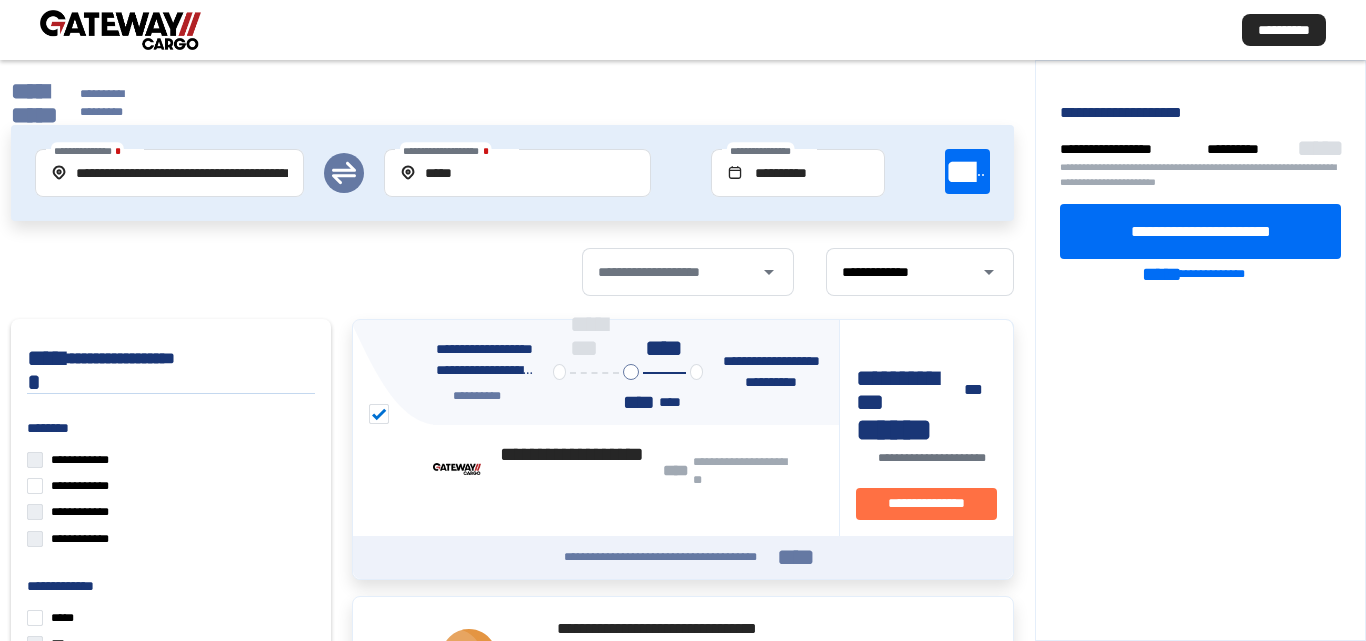 click on "**********" 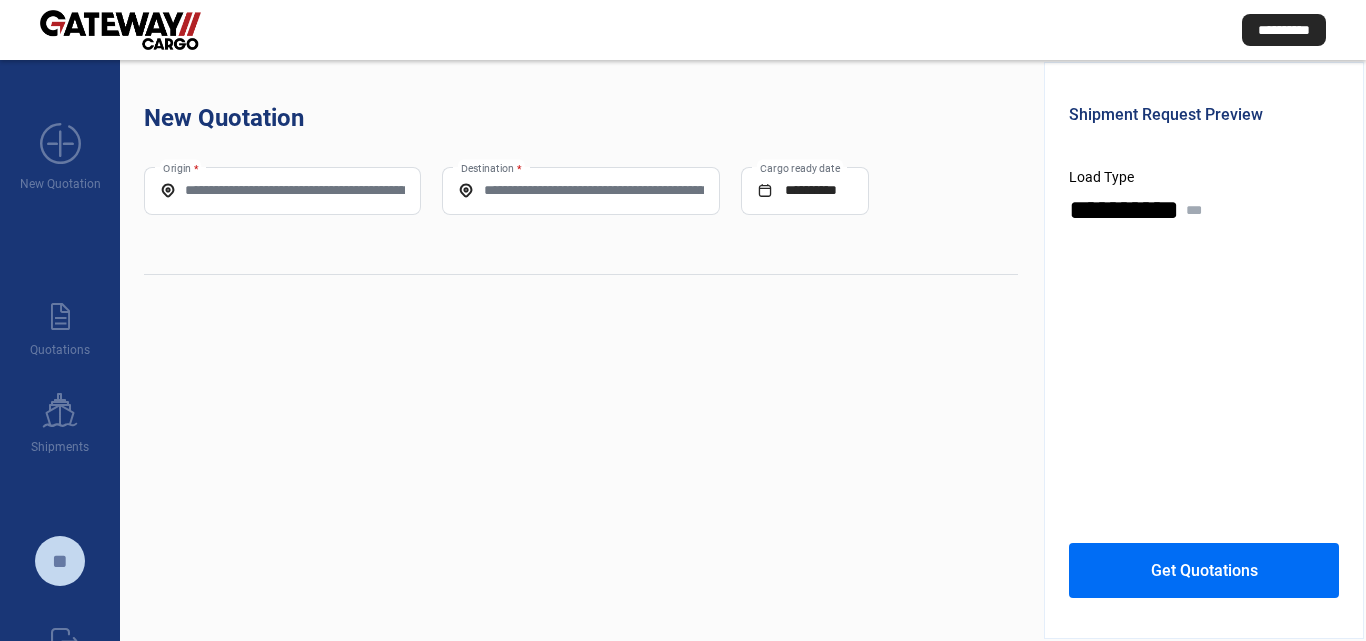 click on "Origin *" at bounding box center [282, 190] 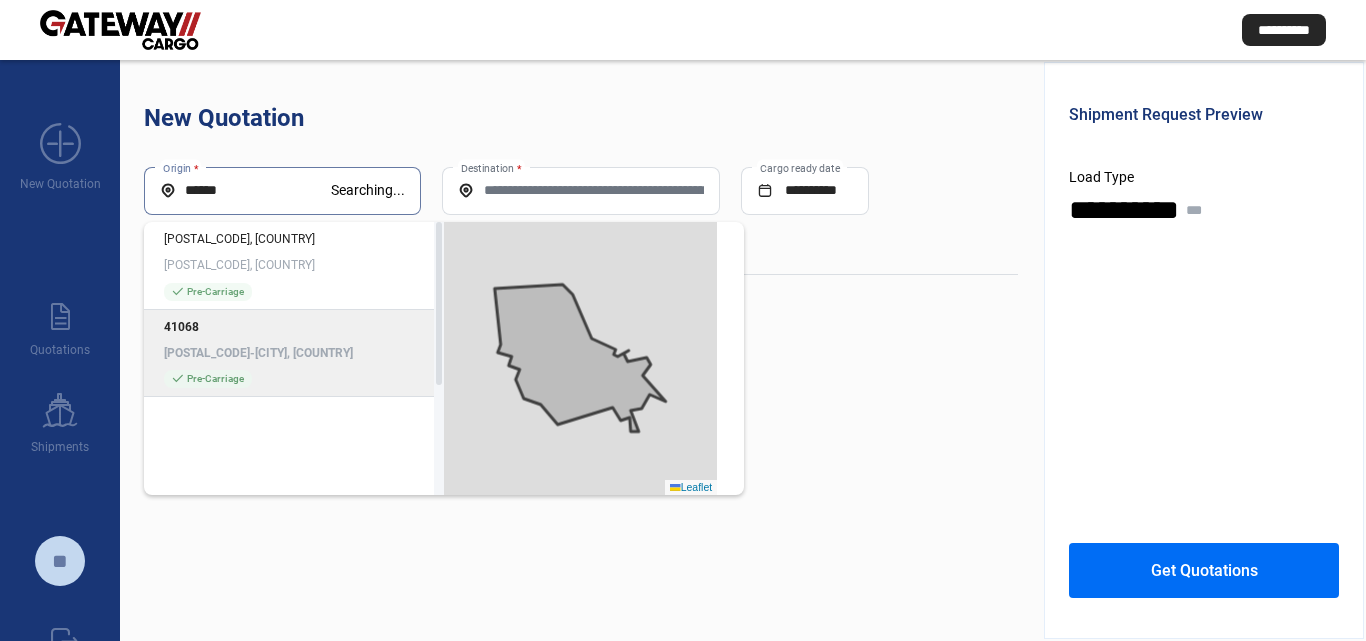 click on "[POSTAL_CODE]-[CITY], [COUNTRY]" 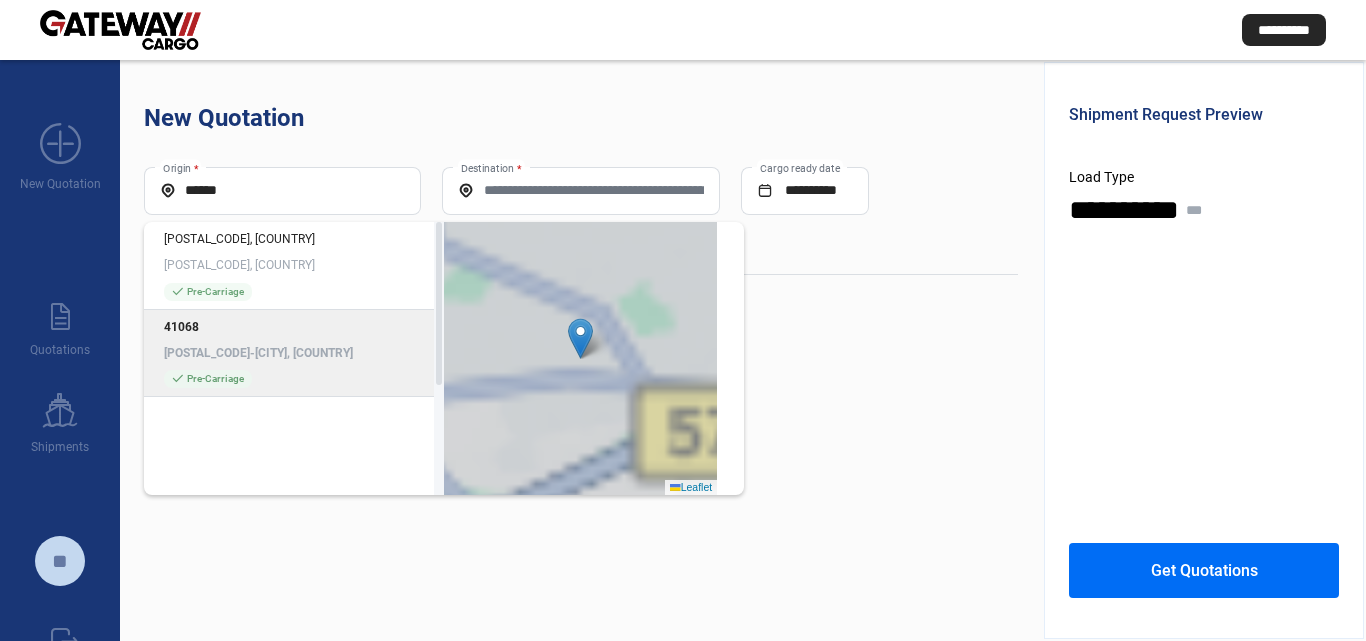 type on "**********" 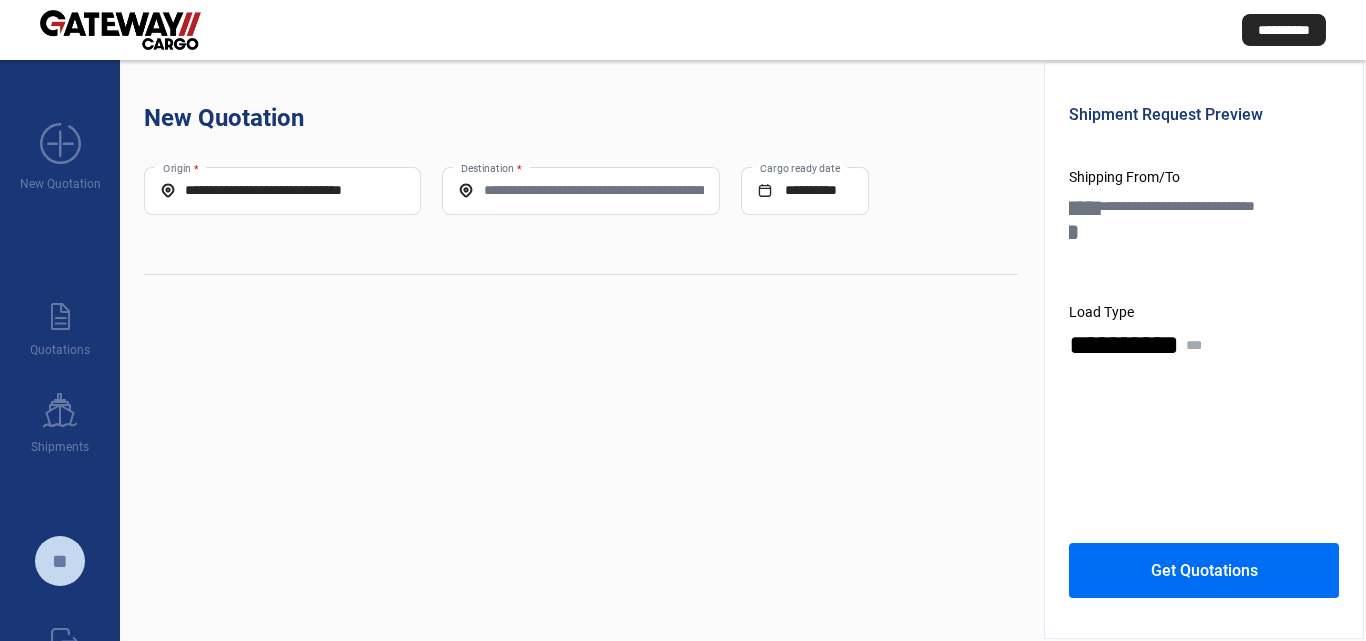 click on "Destination *" at bounding box center [580, 190] 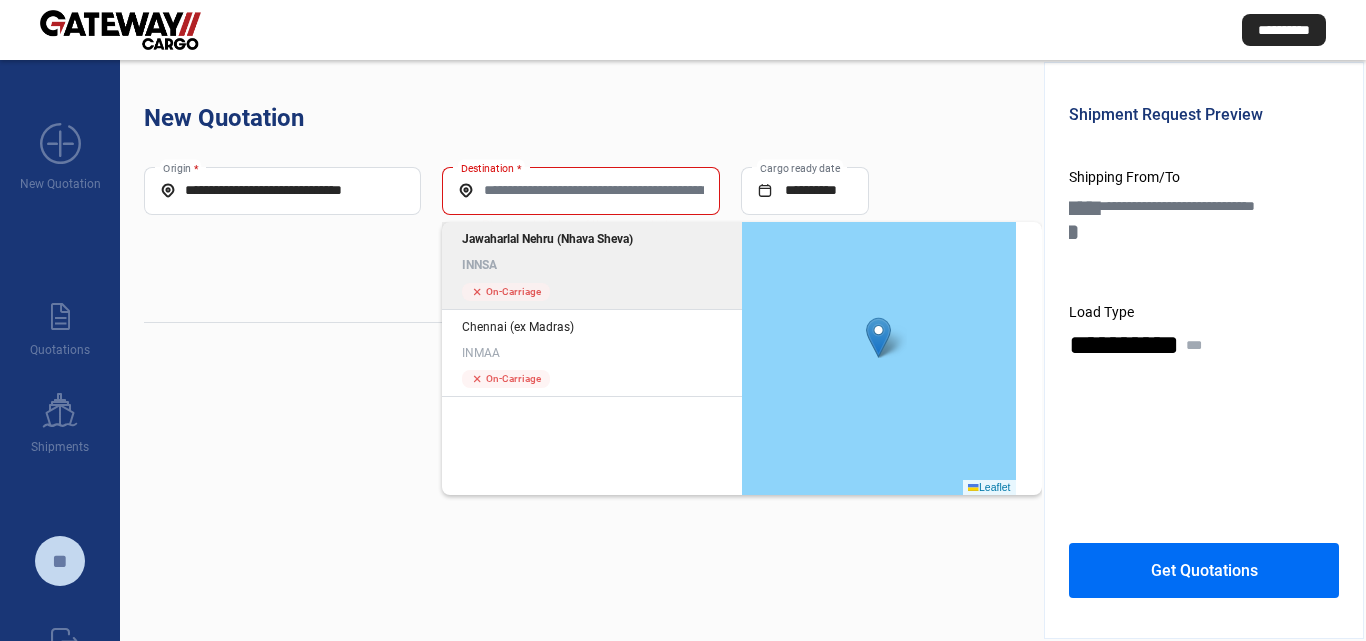 click on "INNSA" 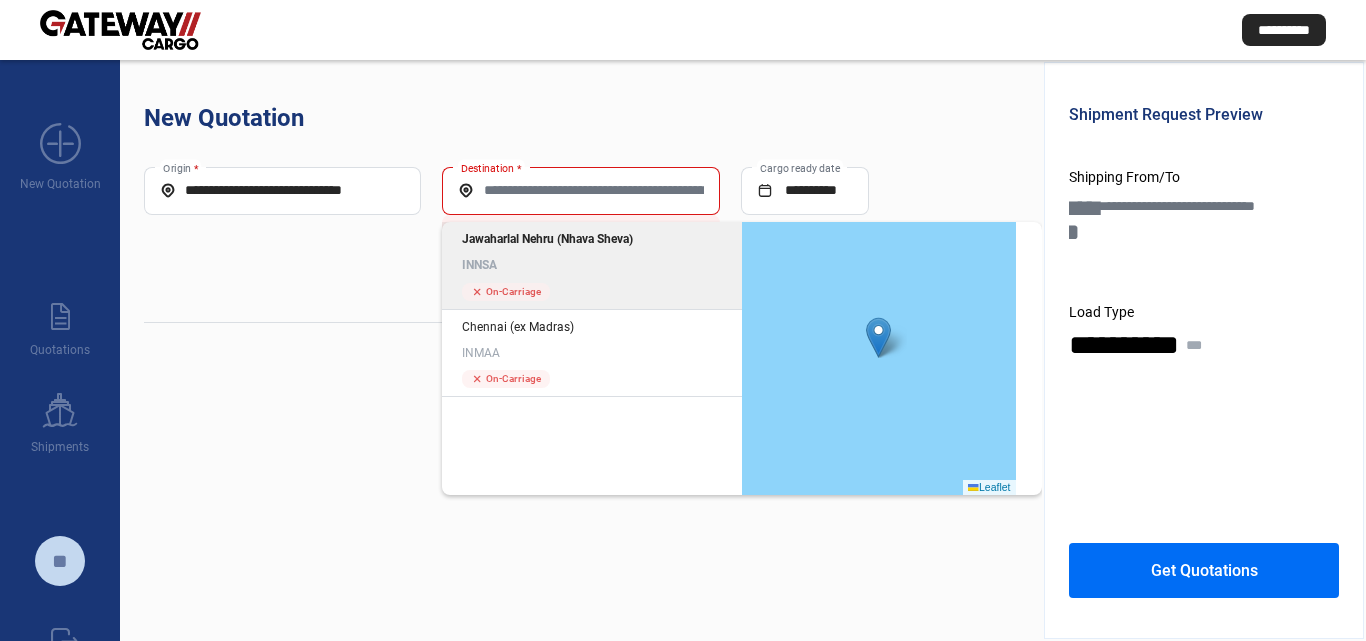 type on "*****" 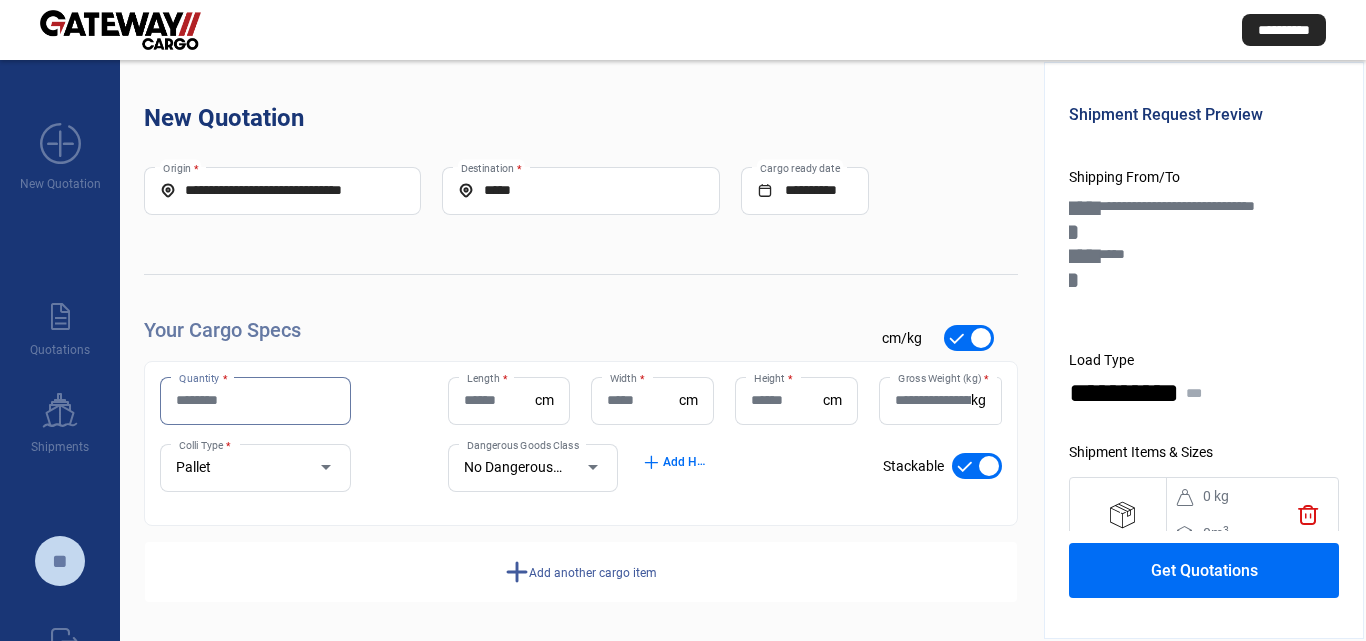 click on "Quantity *" at bounding box center [255, 400] 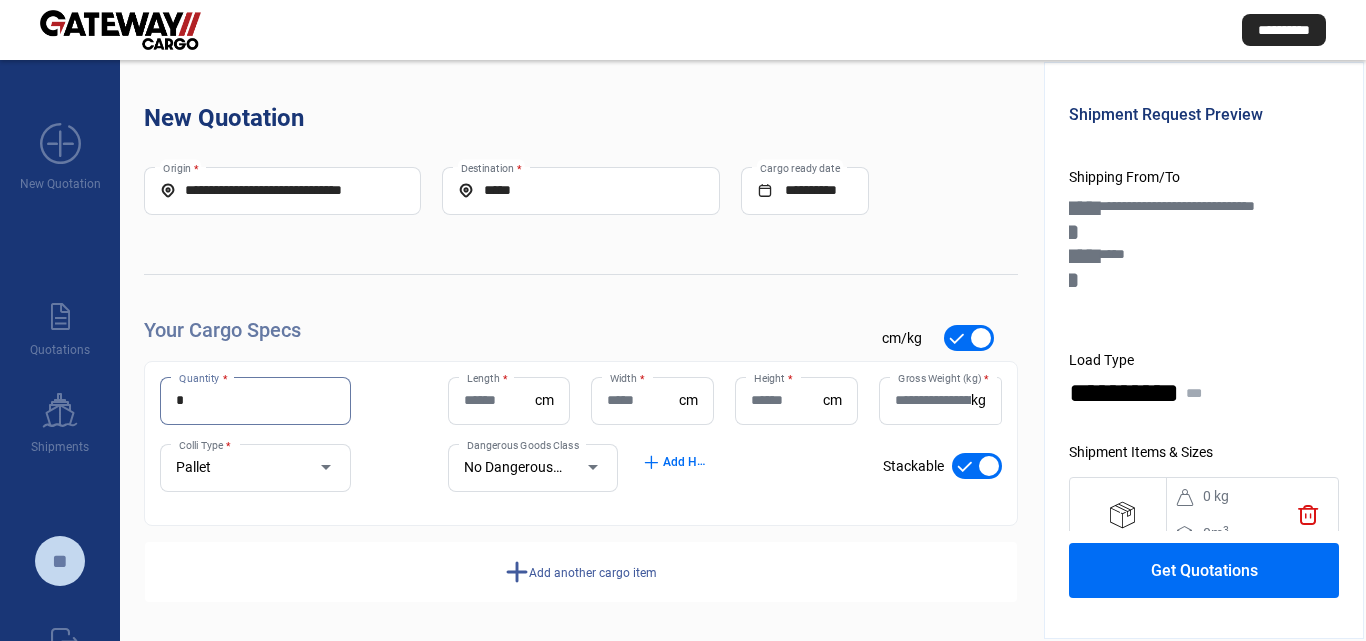 type on "*" 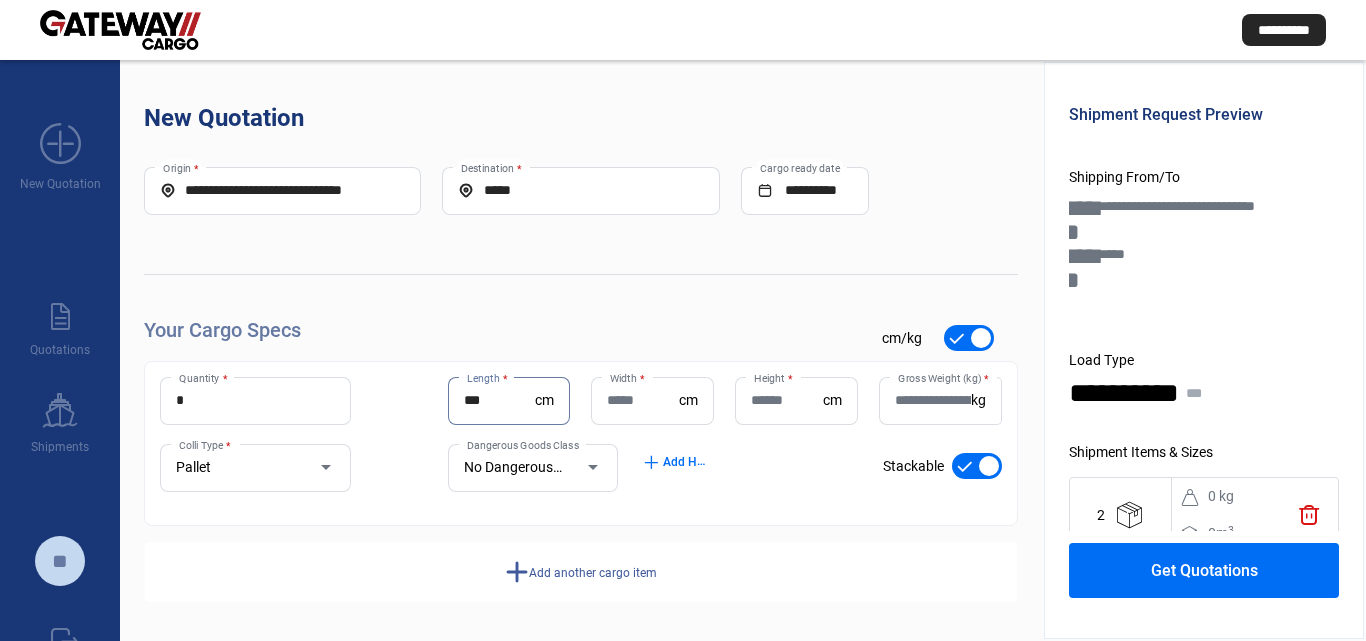 type on "***" 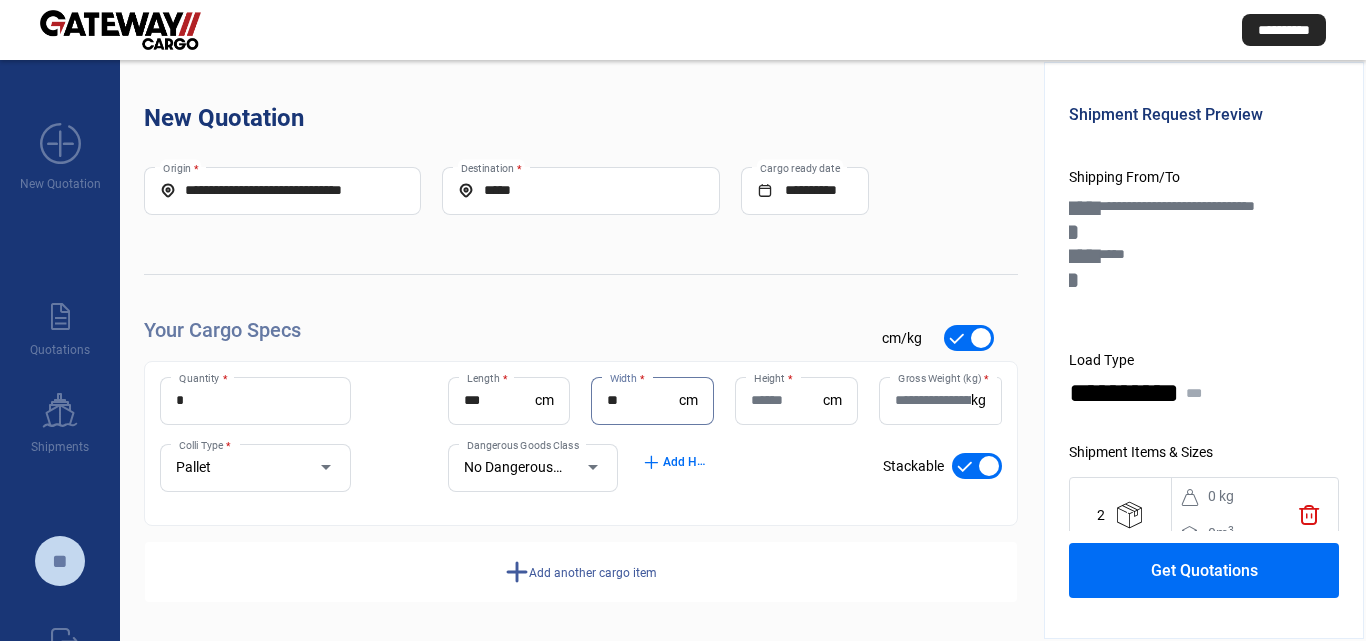 type on "**" 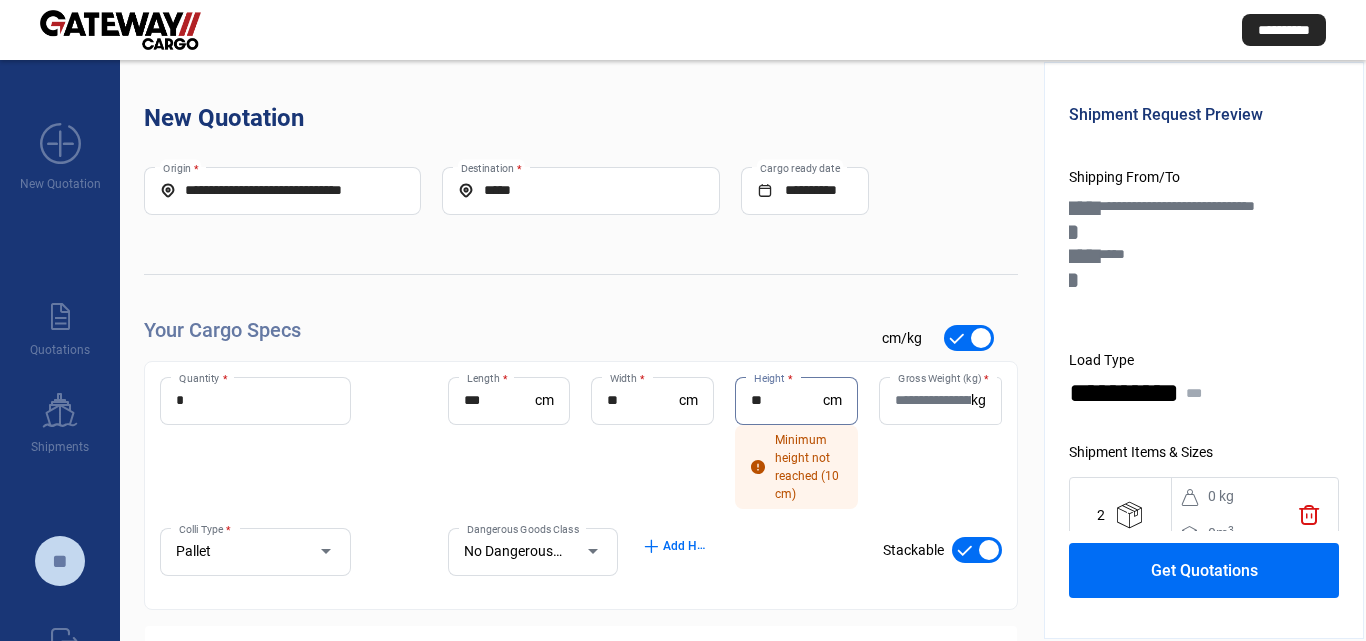 type on "**" 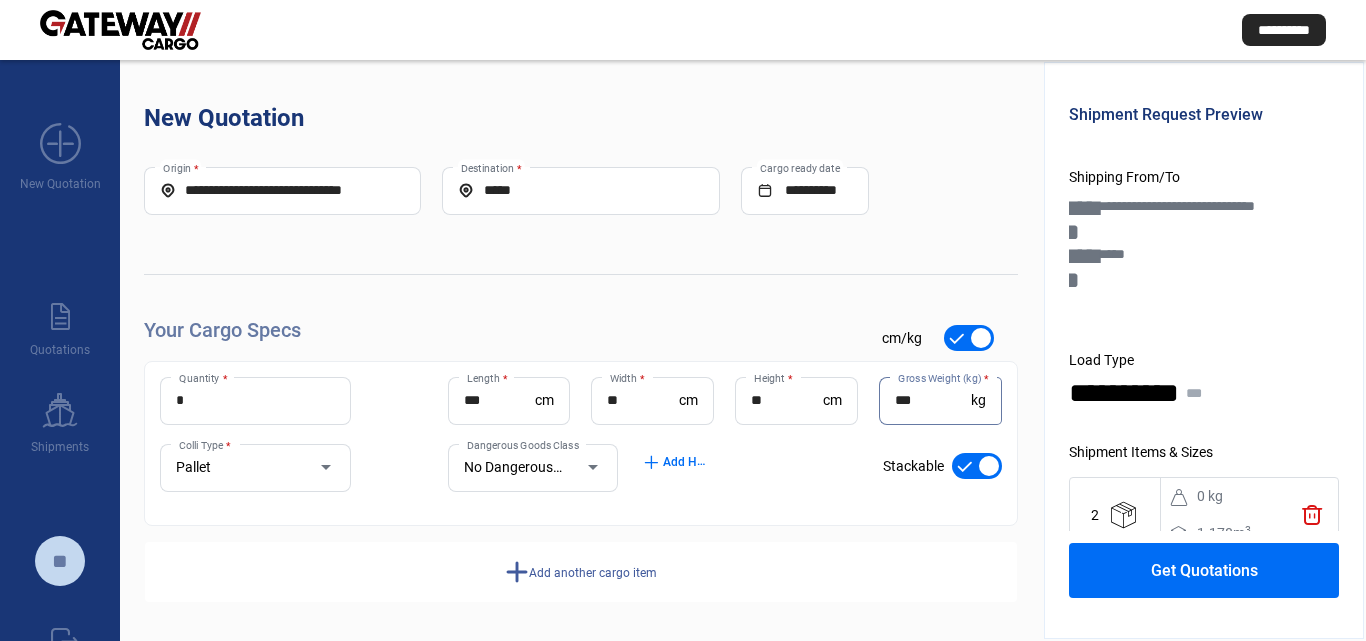 type on "***" 